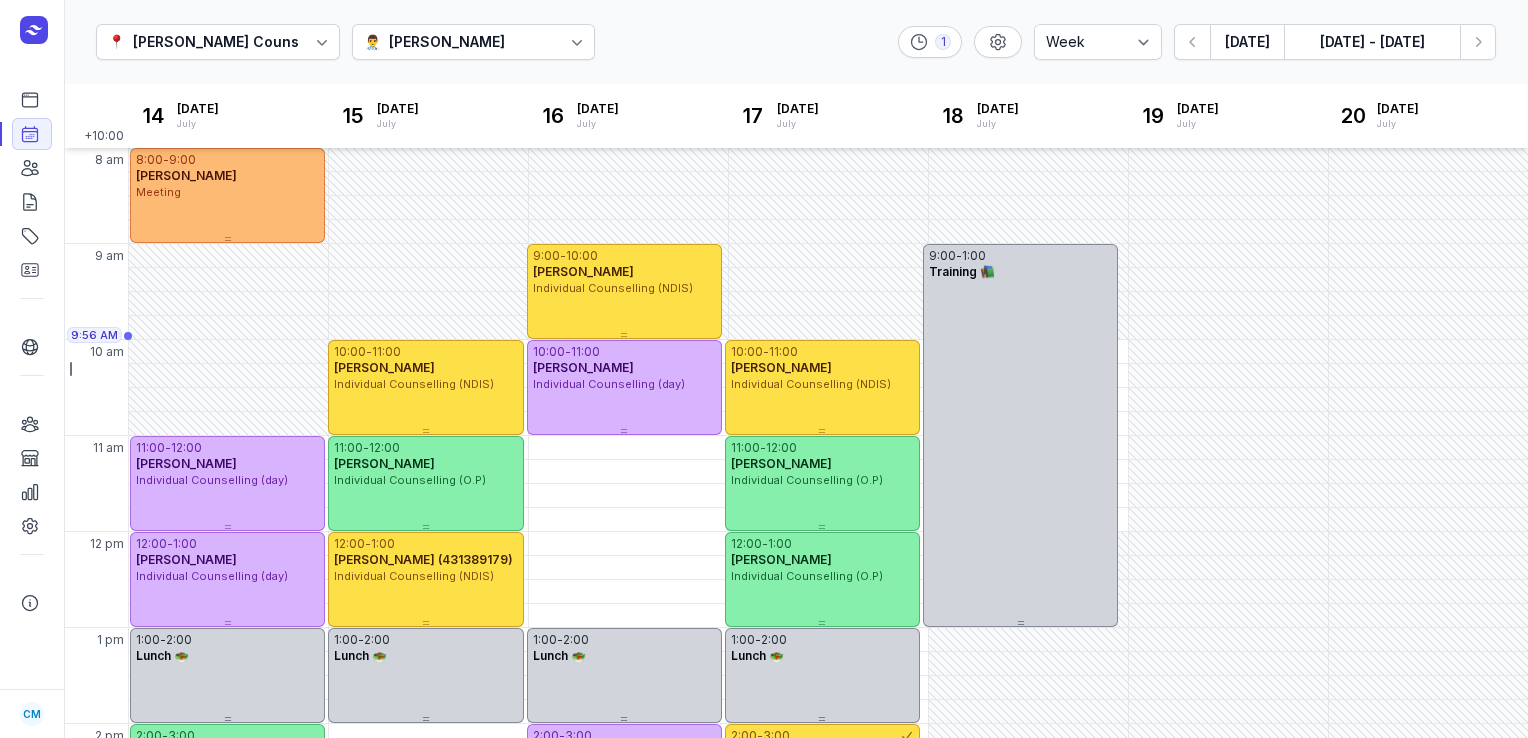 select on "week" 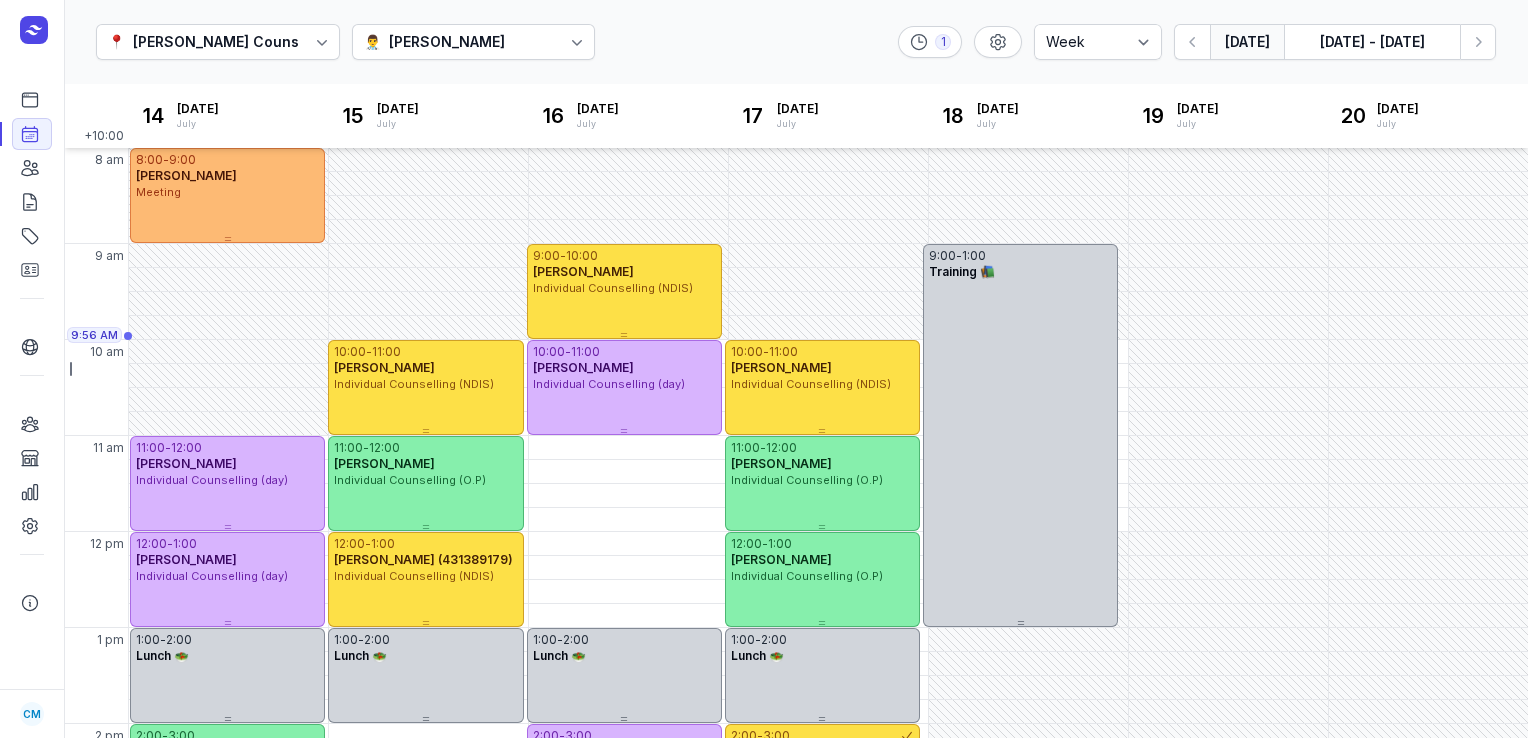 scroll, scrollTop: 0, scrollLeft: 0, axis: both 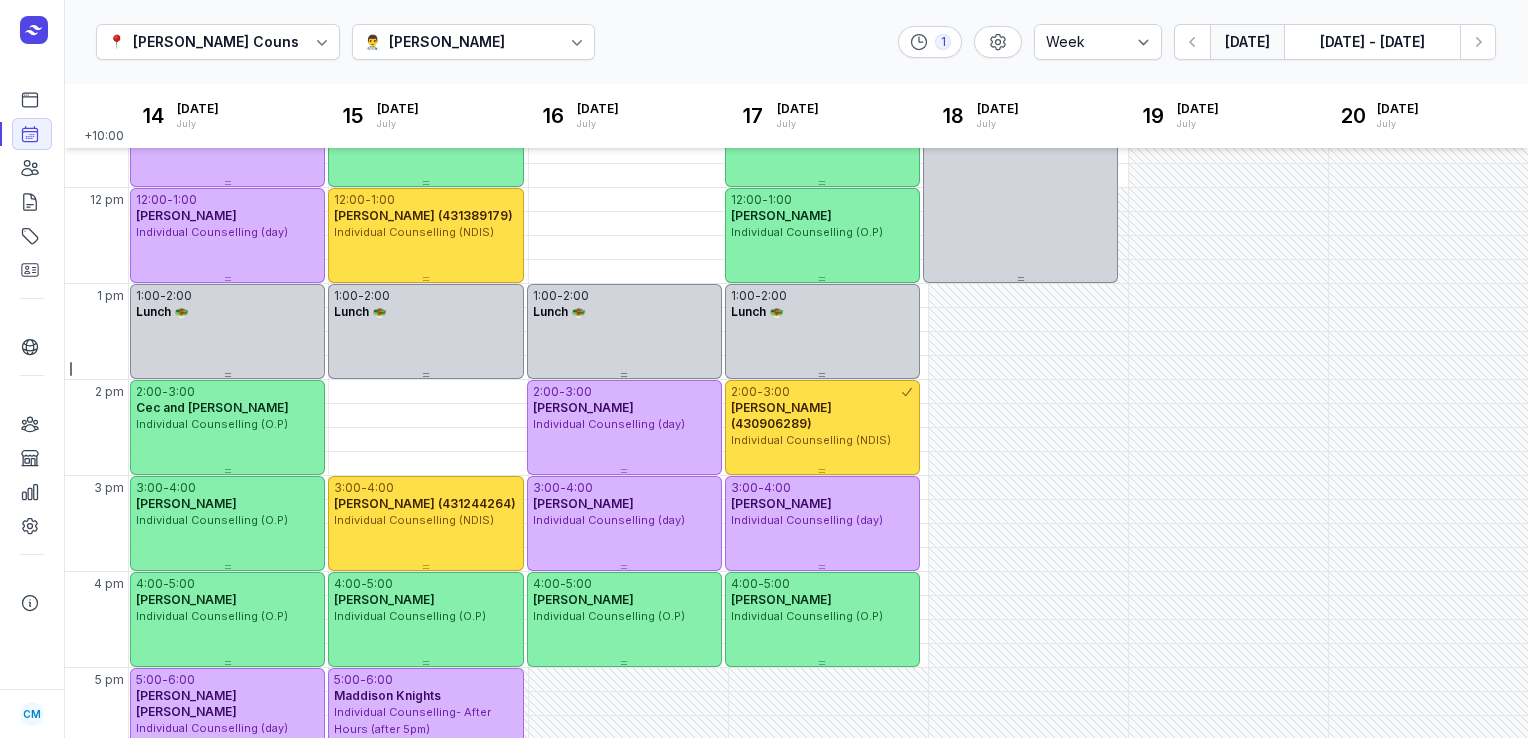 click on "[DATE]" at bounding box center (1247, 42) 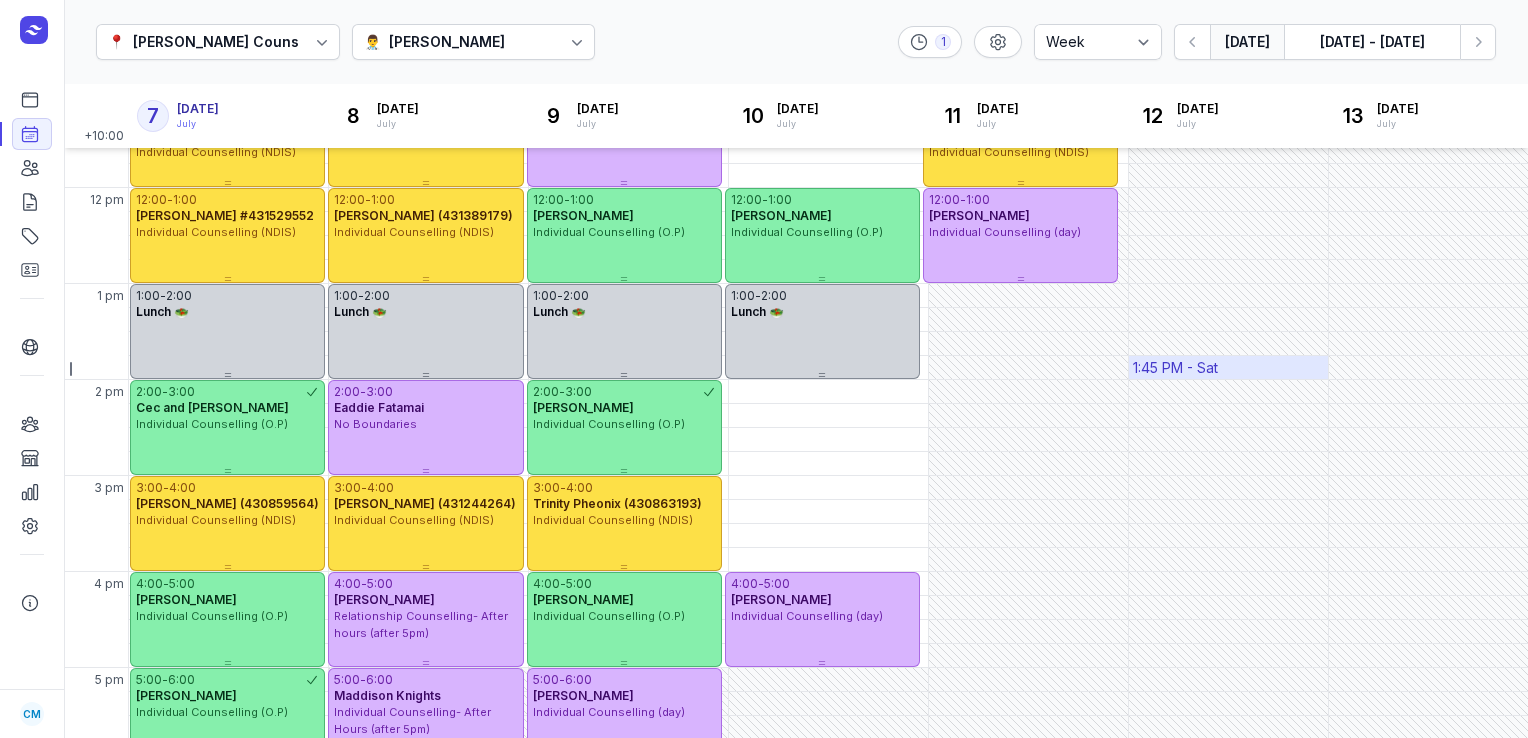scroll, scrollTop: 80, scrollLeft: 0, axis: vertical 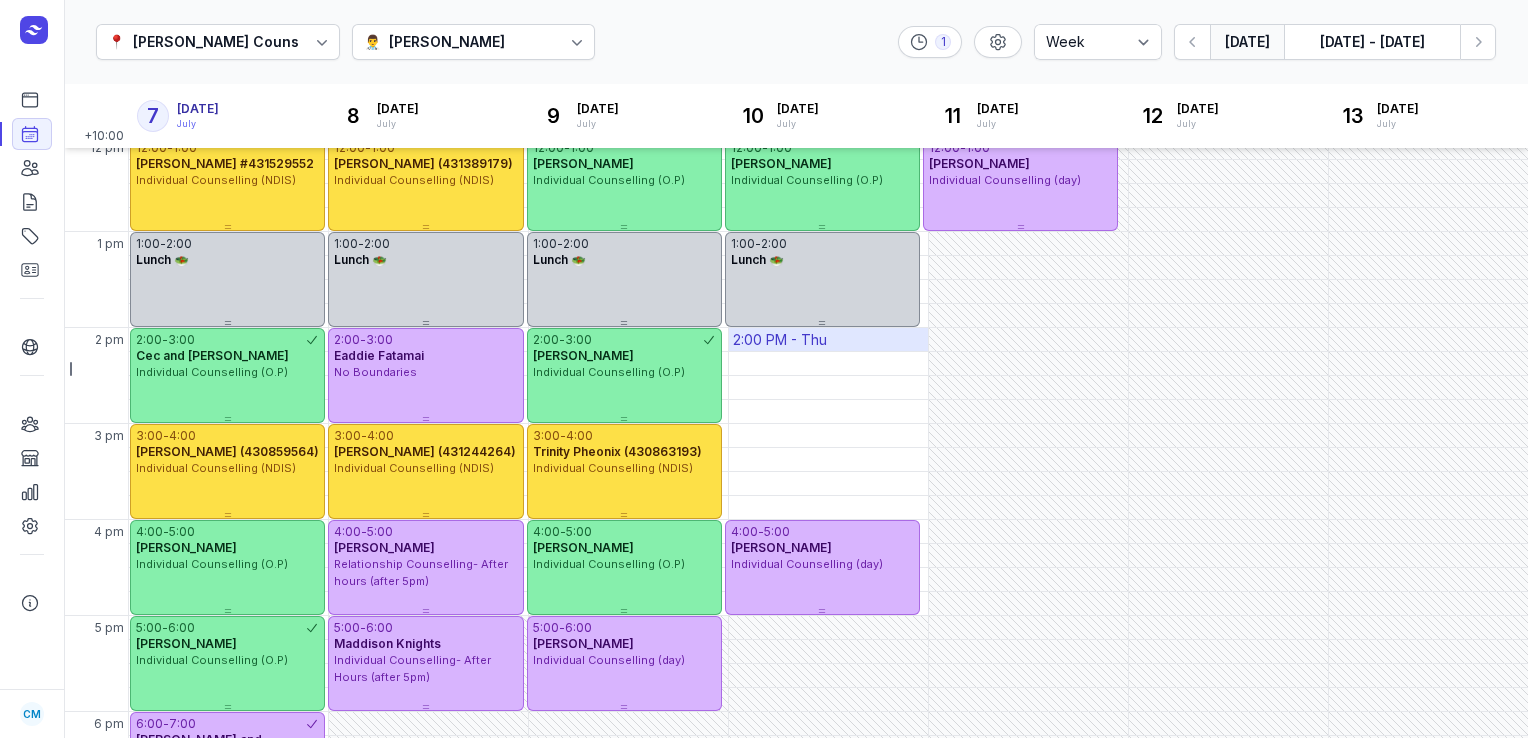 click on "2:00 PM - Thu" at bounding box center [780, 340] 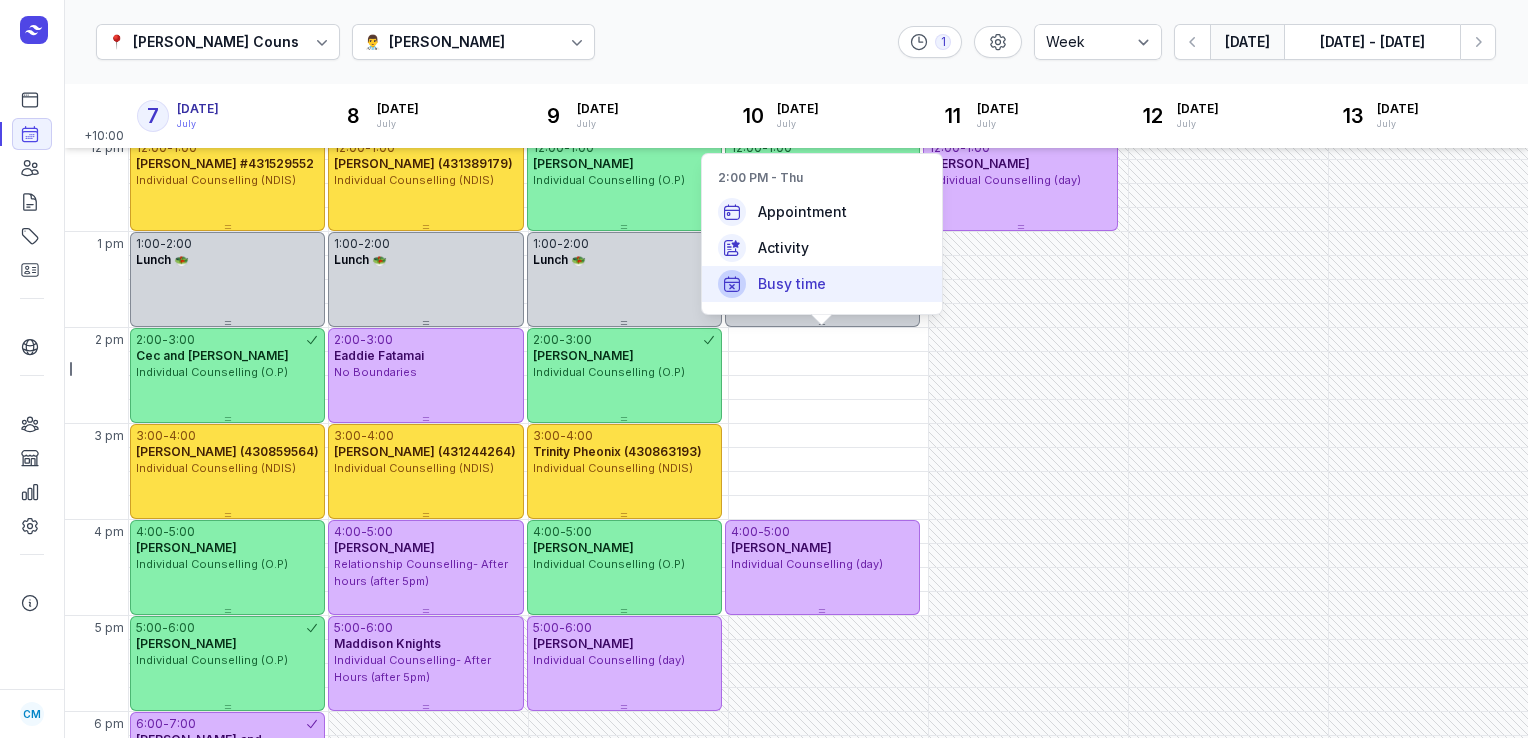 click on "Busy time" at bounding box center (792, 284) 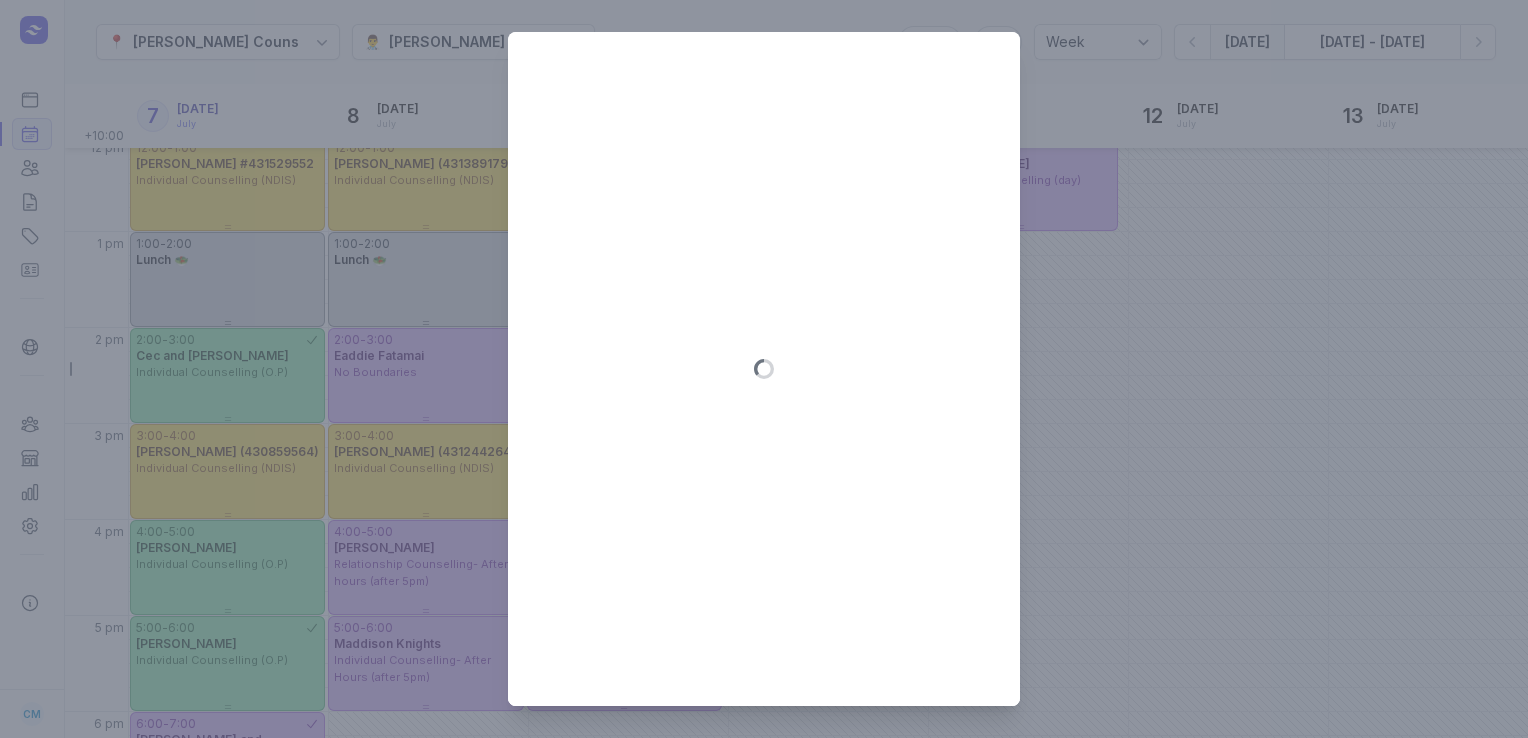 type on "[DATE]" 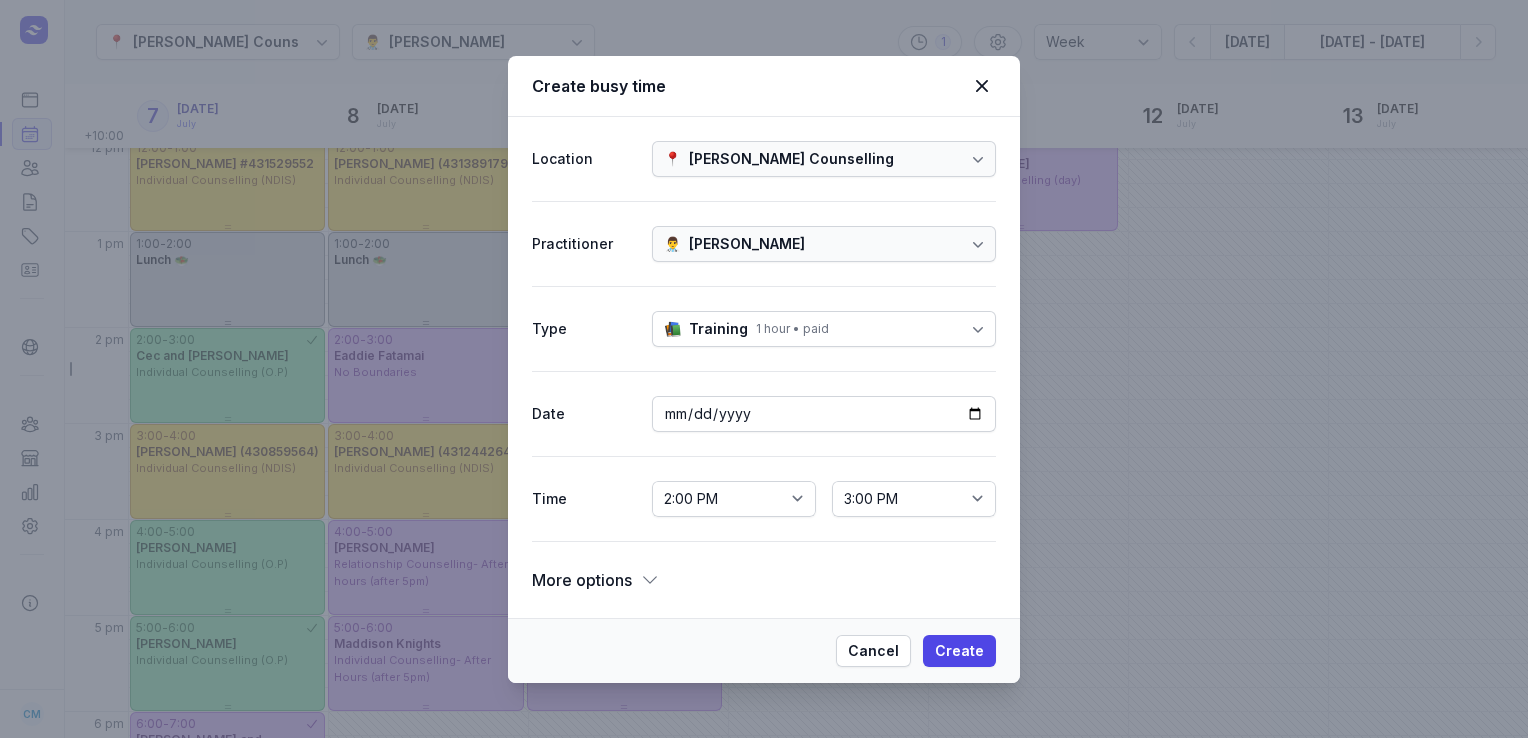 click 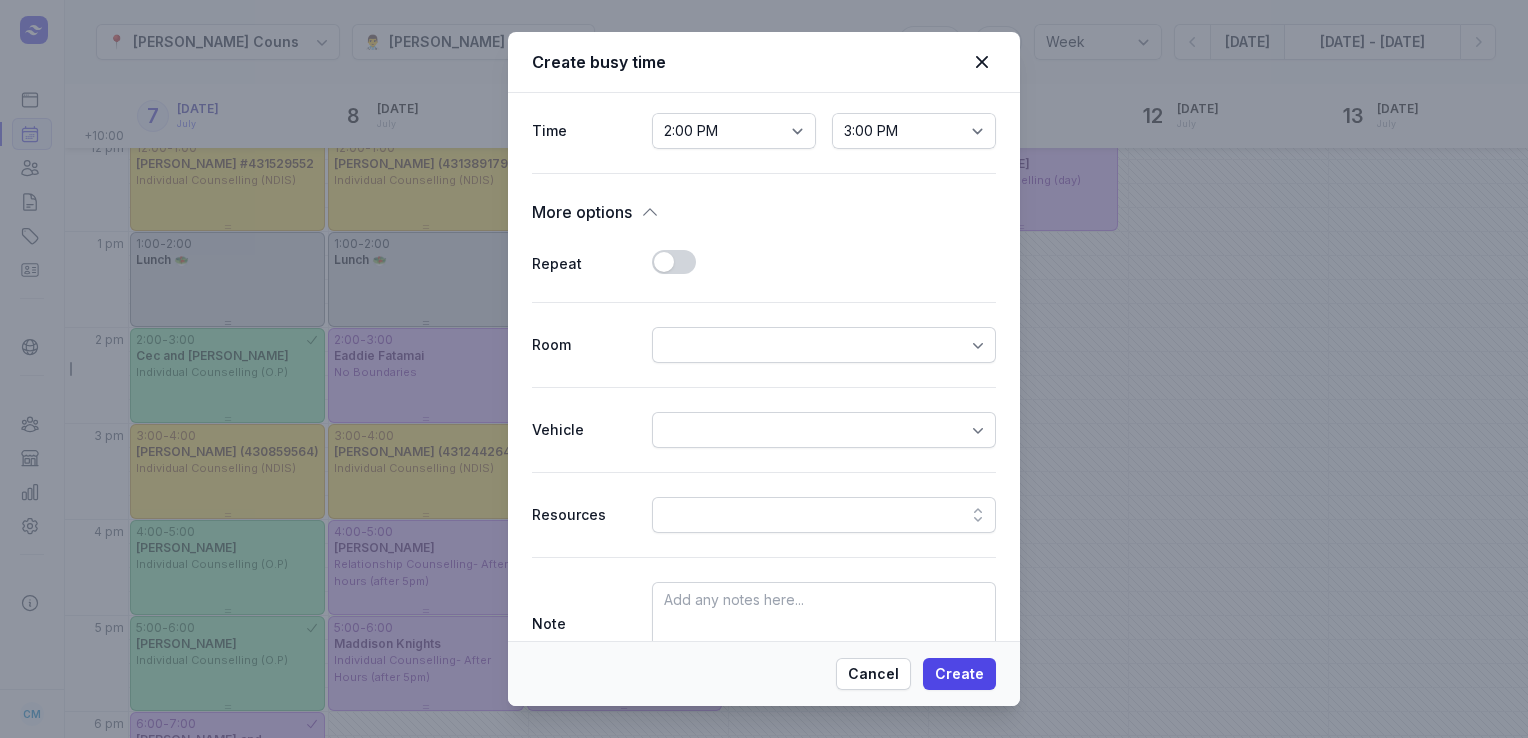 scroll, scrollTop: 414, scrollLeft: 0, axis: vertical 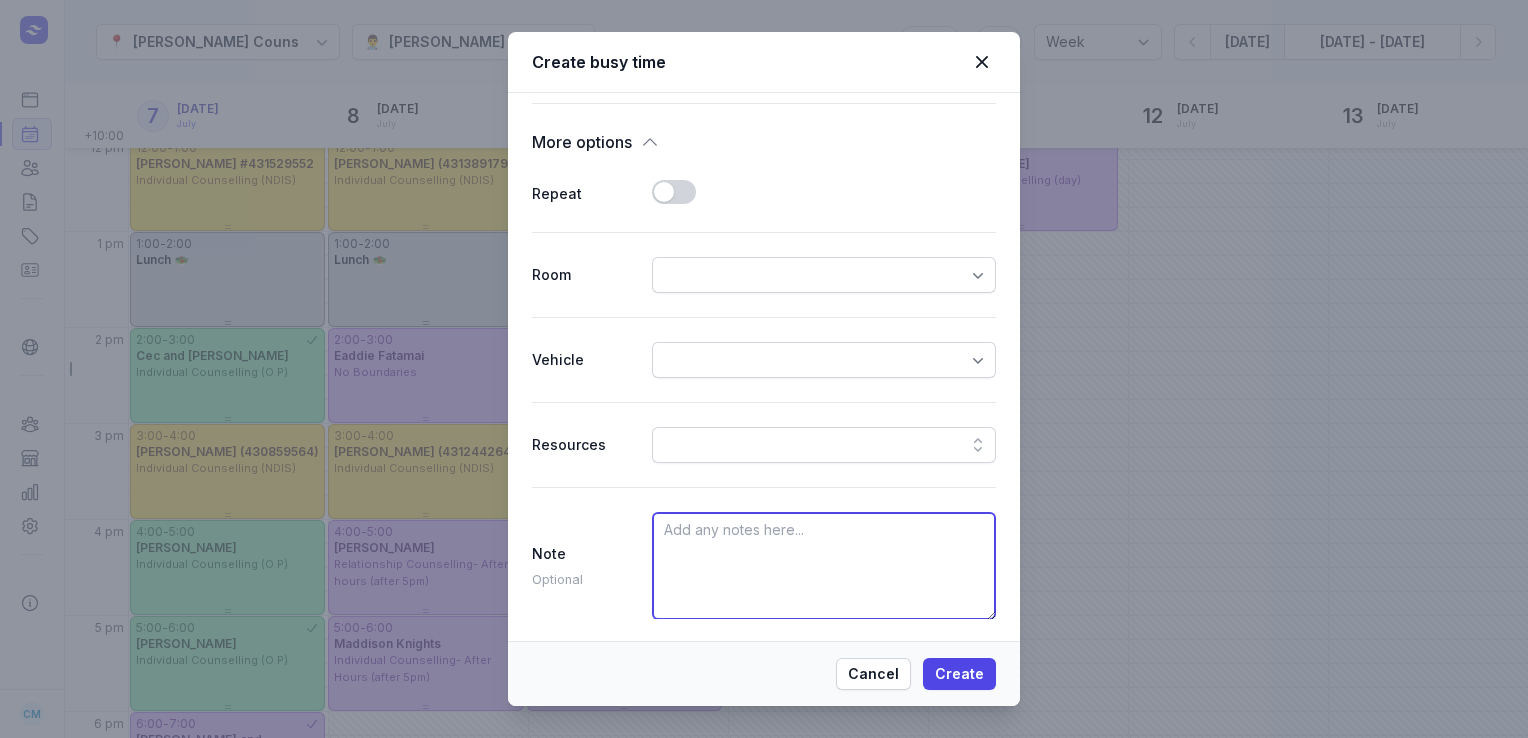 click at bounding box center (824, 566) 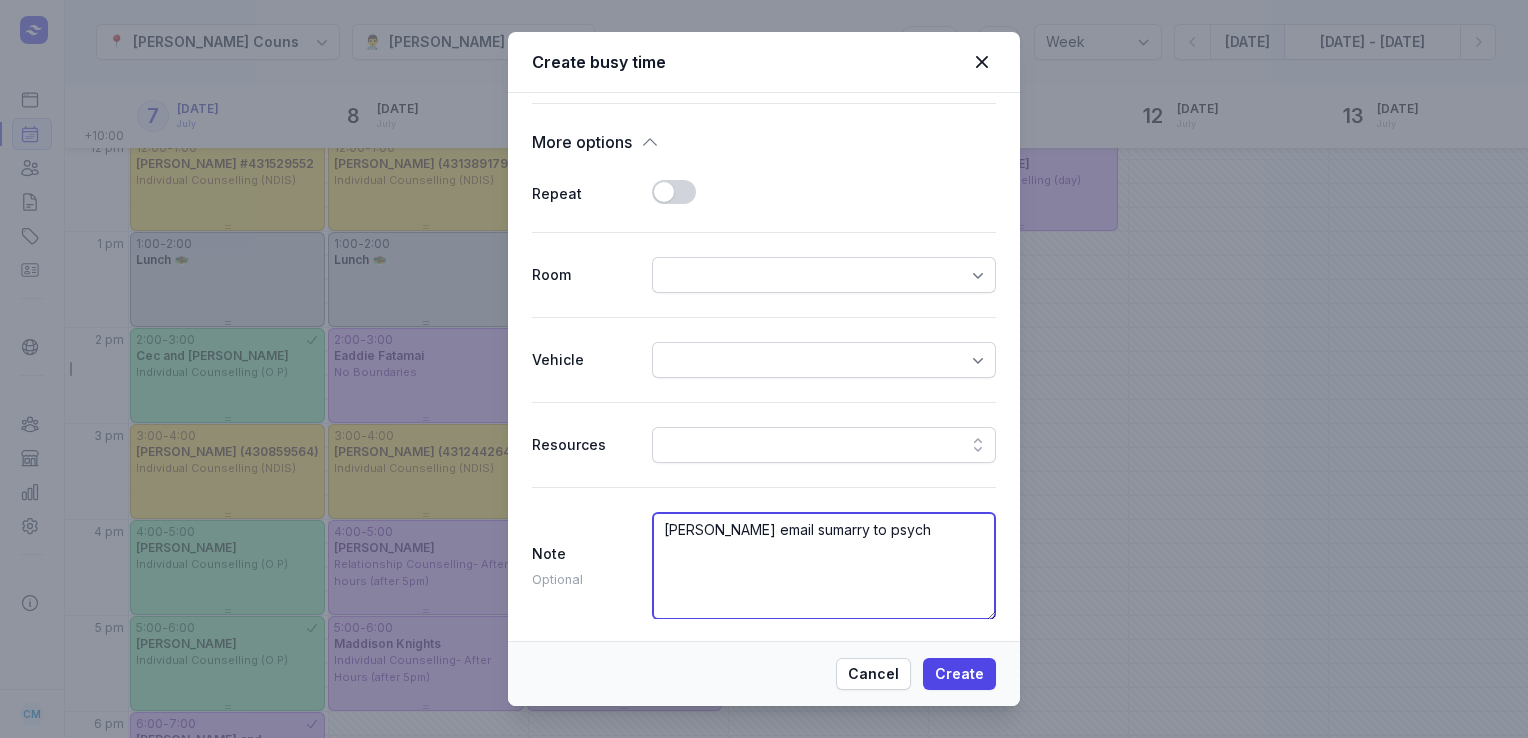 paste on ""[EMAIL_ADDRESS][DOMAIN_NAME]" <[DOMAIN_NAME][EMAIL_ADDRESS][DOMAIN_NAME]>" 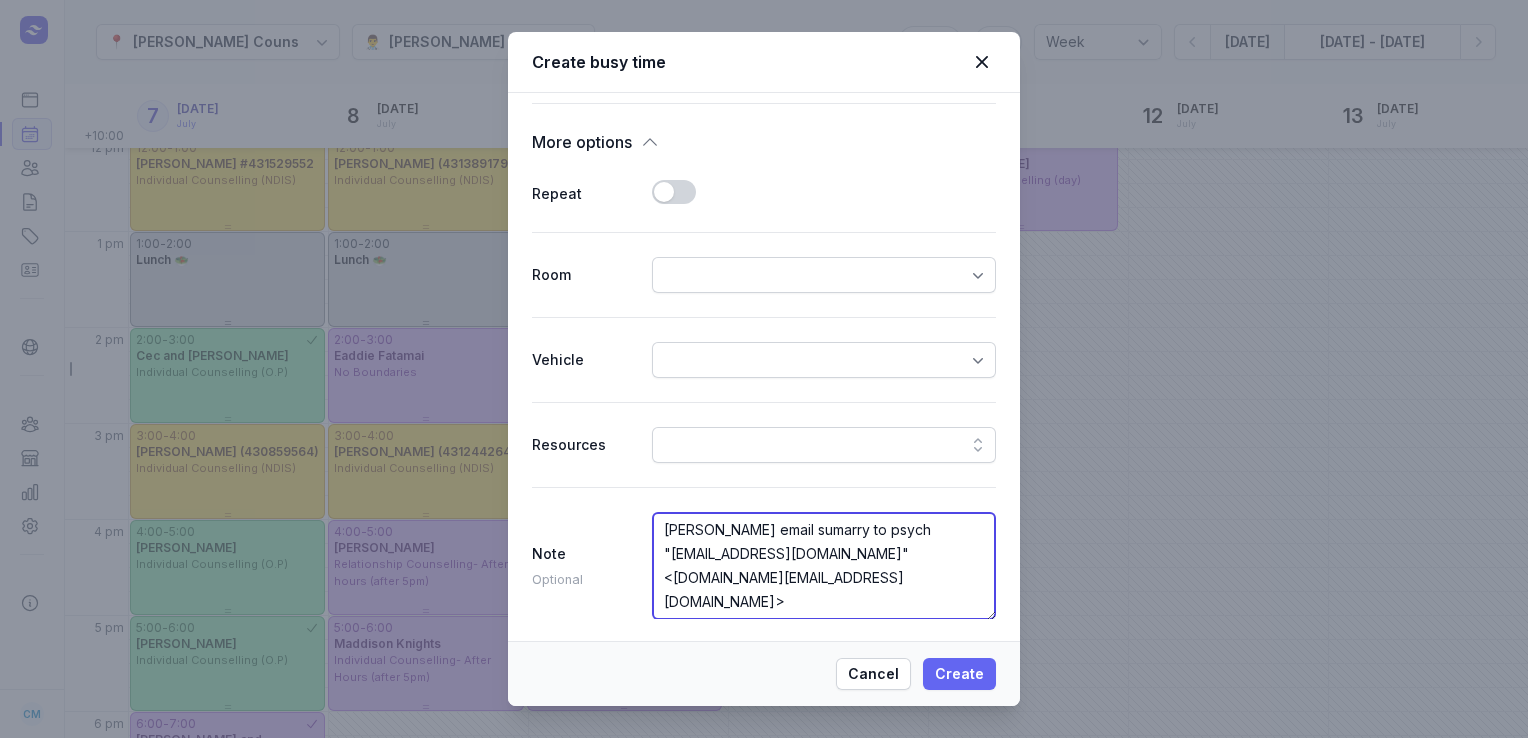 type on "[PERSON_NAME] email sumarry to psych
"[EMAIL_ADDRESS][DOMAIN_NAME]" <[DOMAIN_NAME][EMAIL_ADDRESS][DOMAIN_NAME]>" 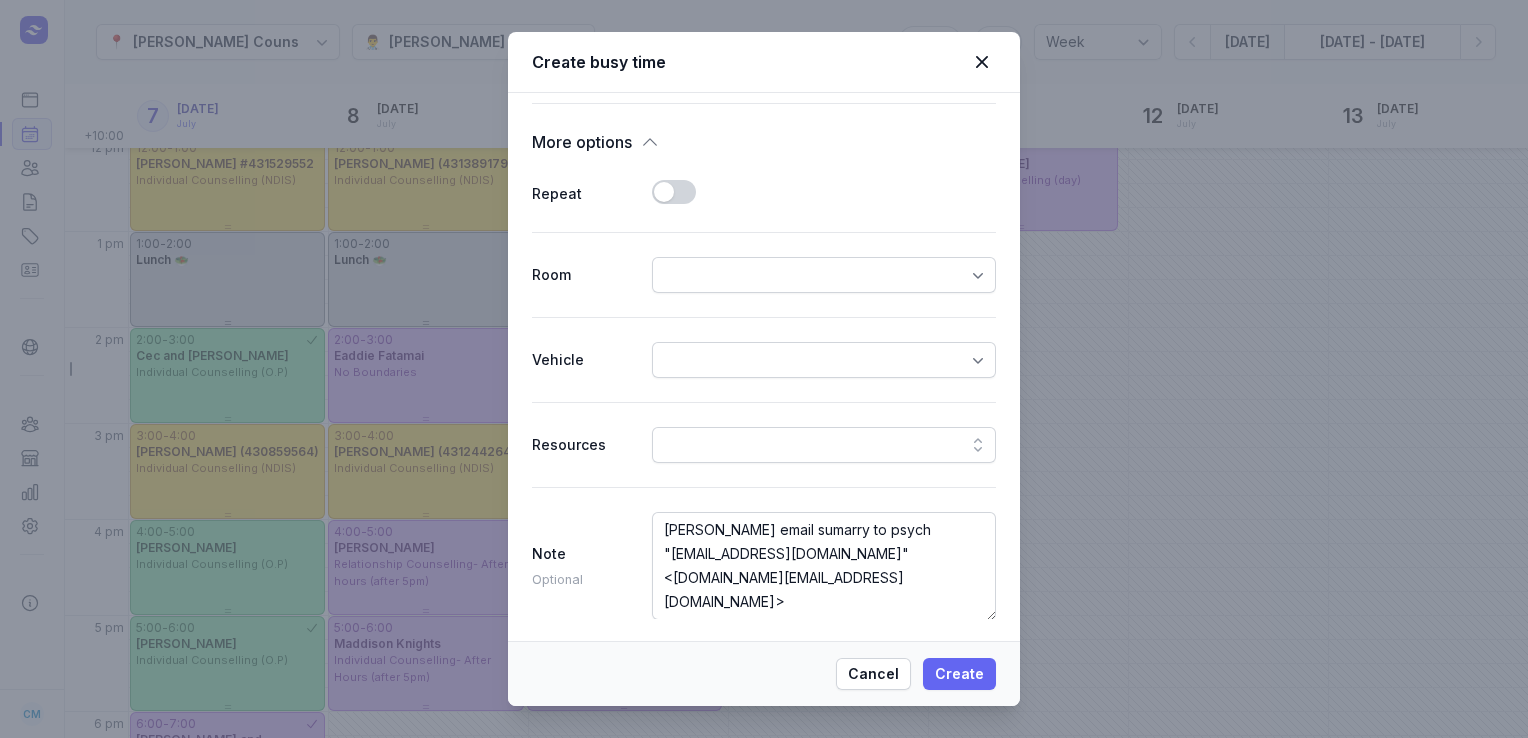 click on "Create" at bounding box center [959, 674] 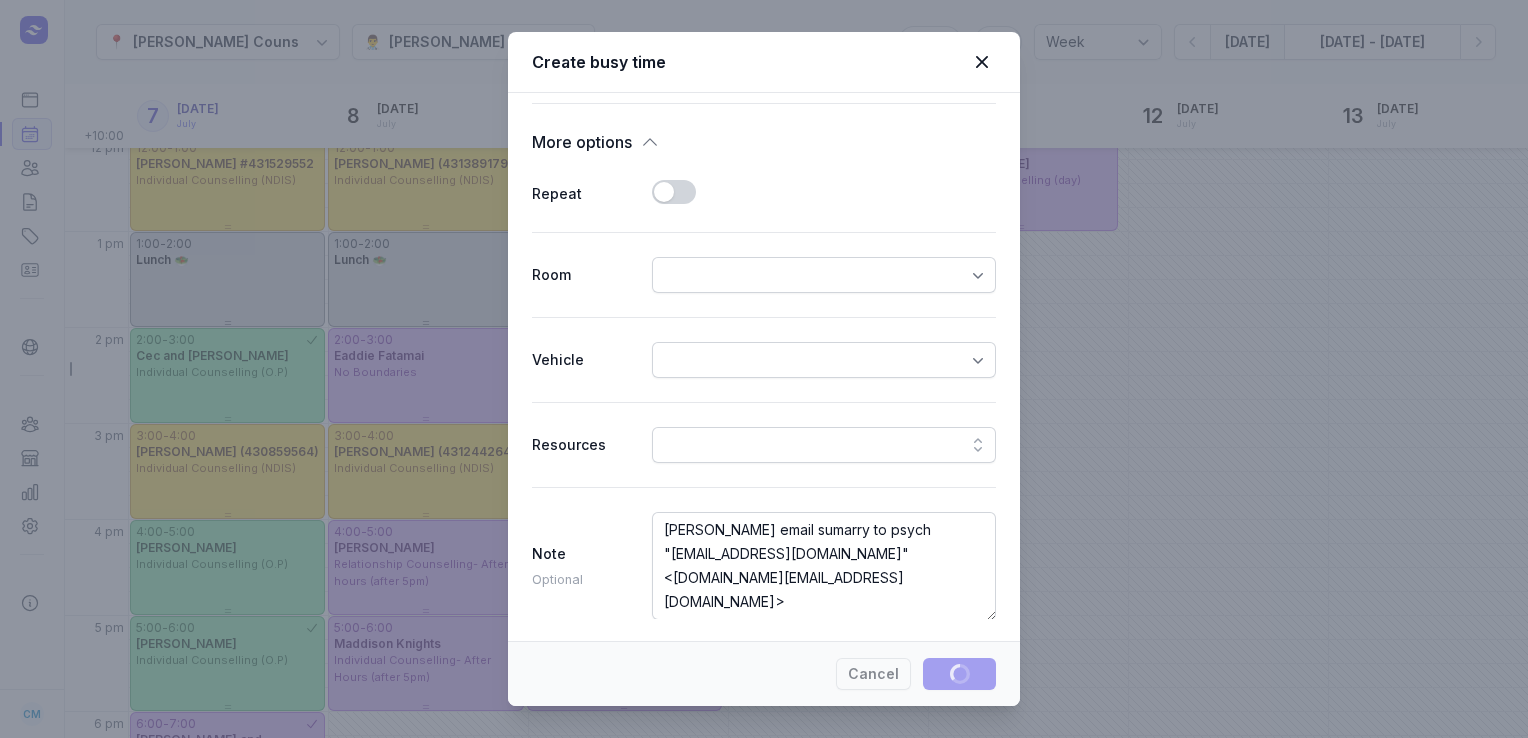 type 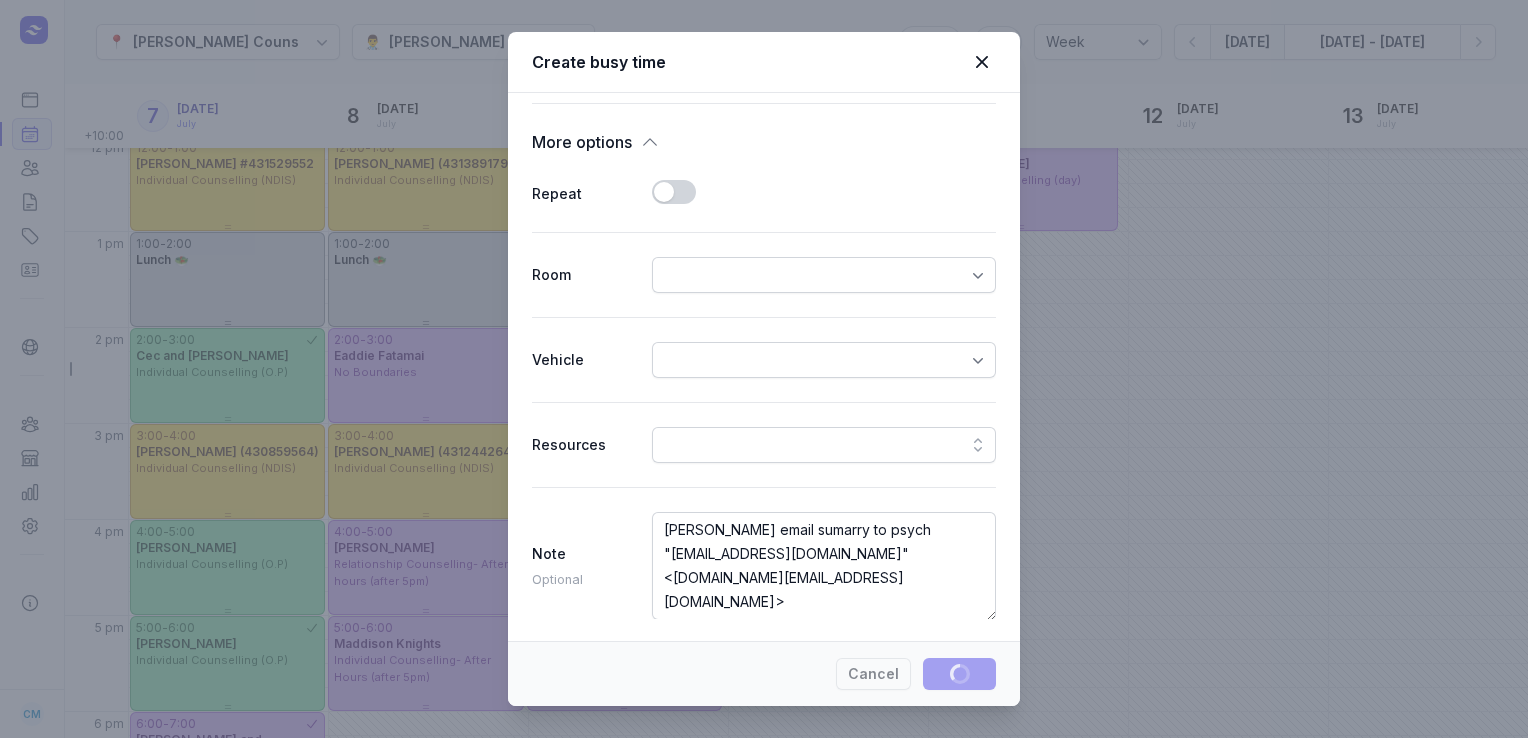 select 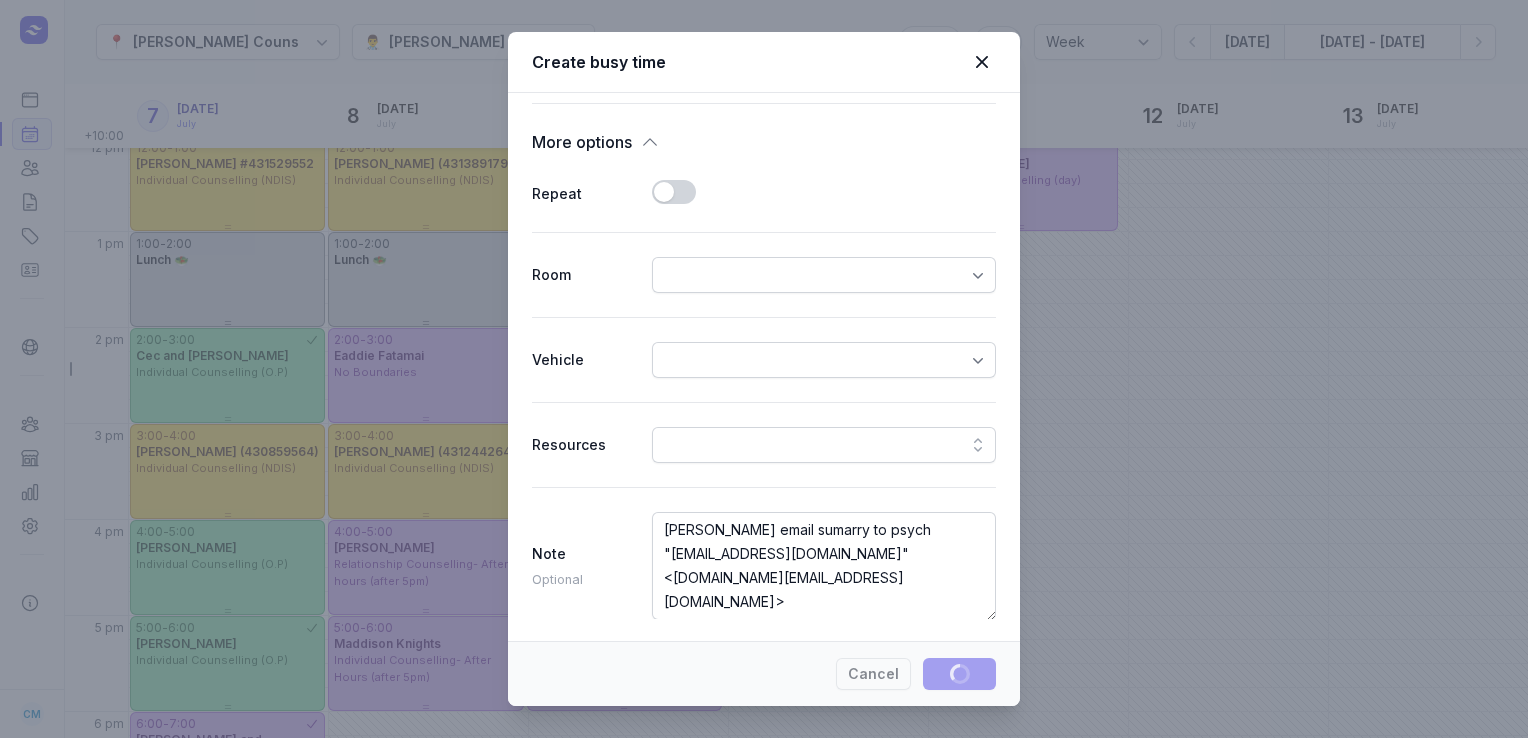 type 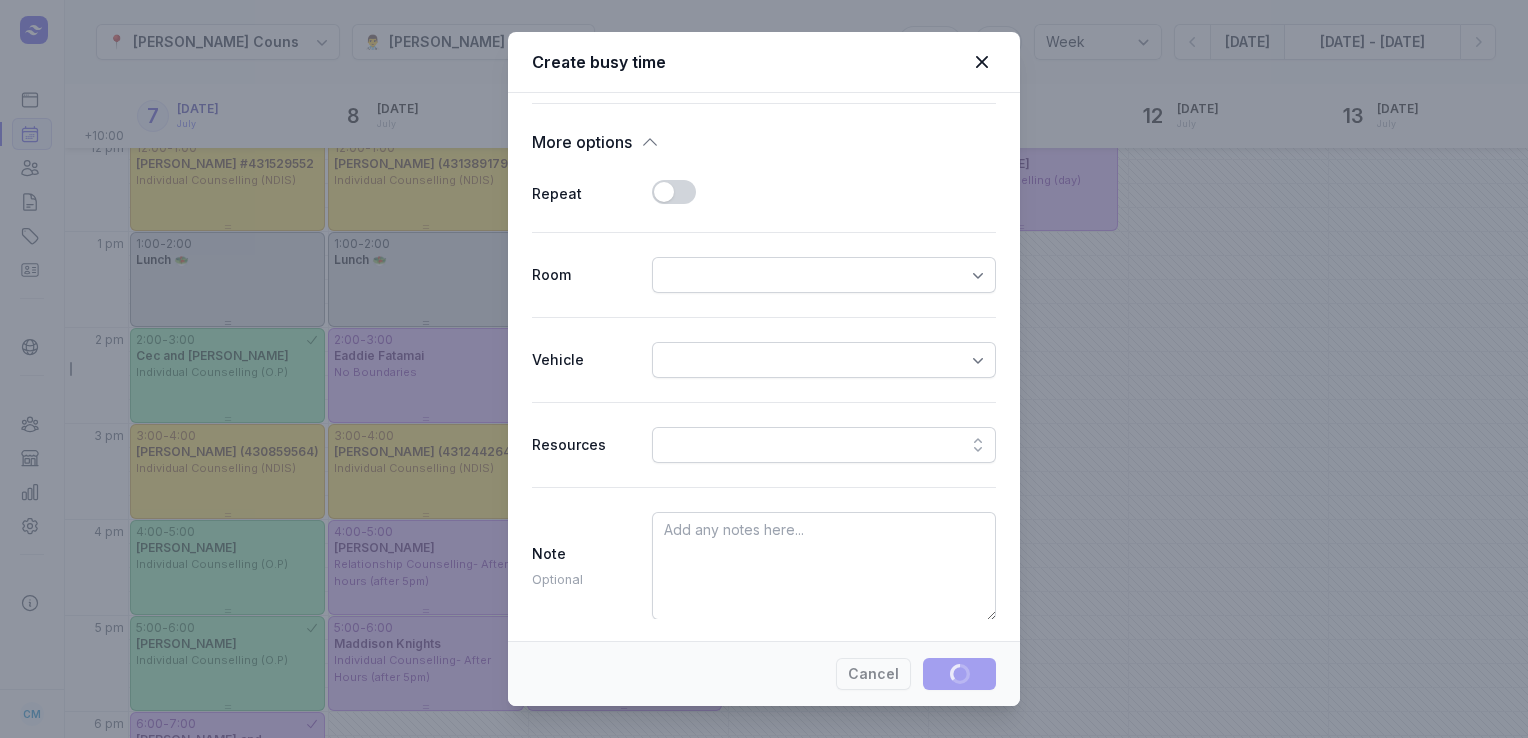 select 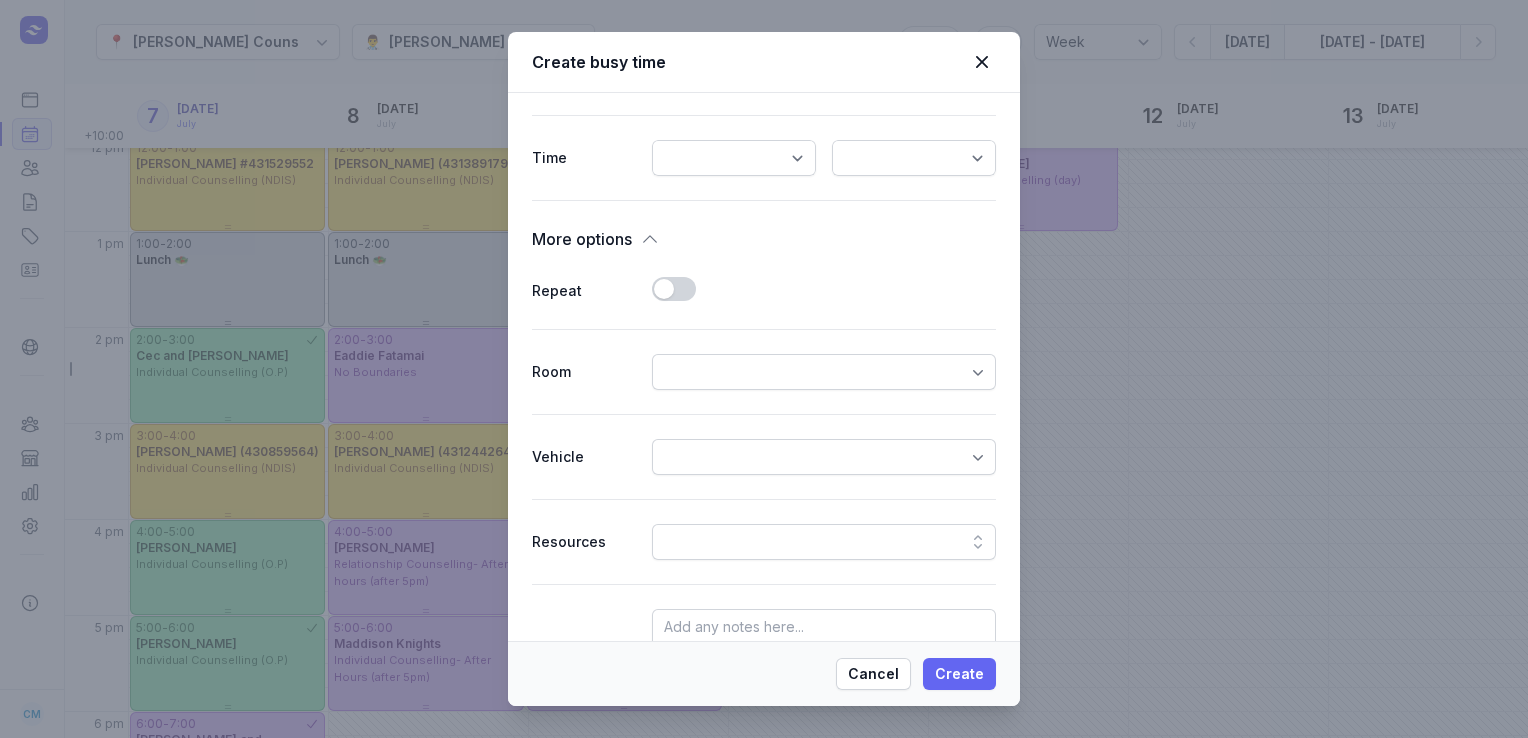 scroll, scrollTop: 511, scrollLeft: 0, axis: vertical 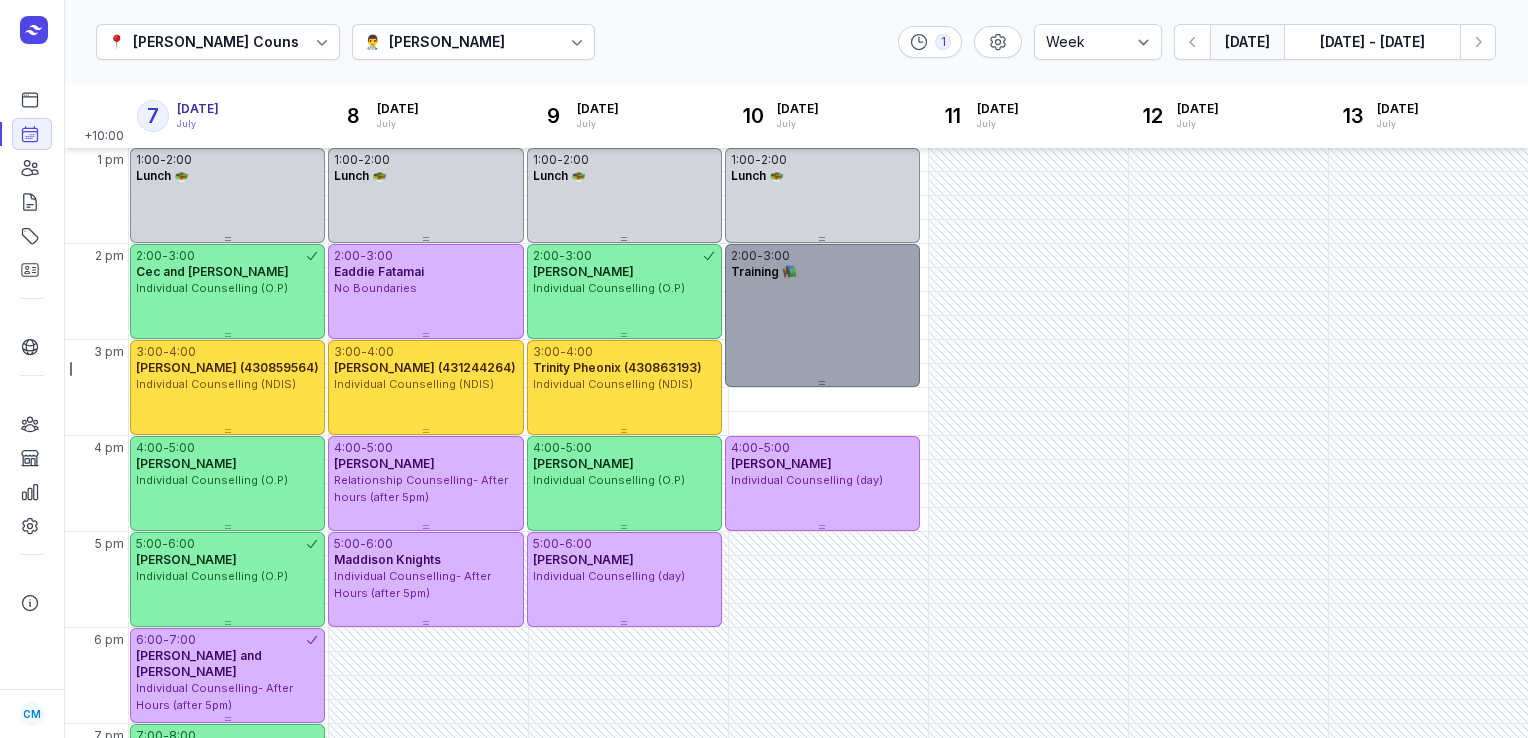 drag, startPoint x: 823, startPoint y: 335, endPoint x: 821, endPoint y: 365, distance: 30.066593 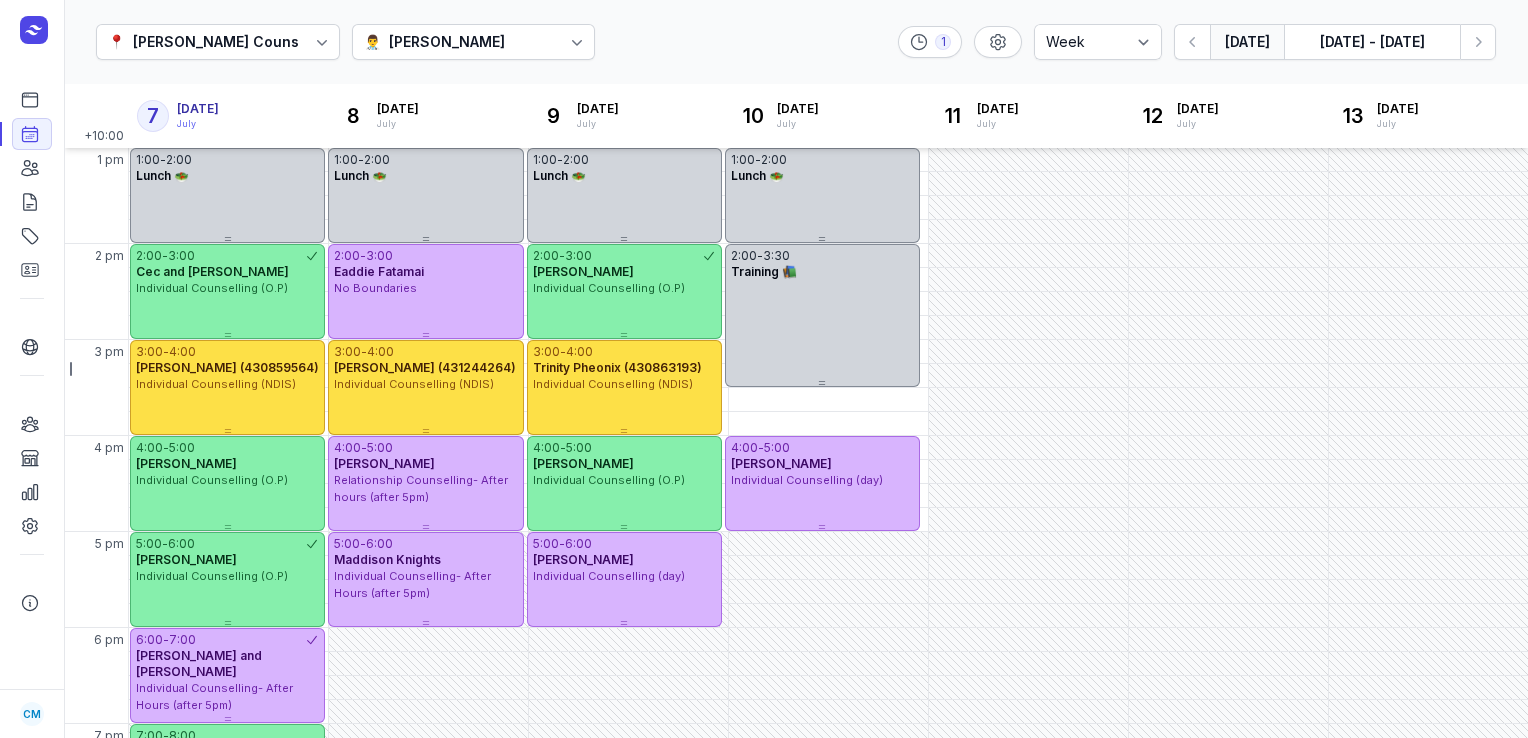 click on "[DATE]" at bounding box center (1247, 42) 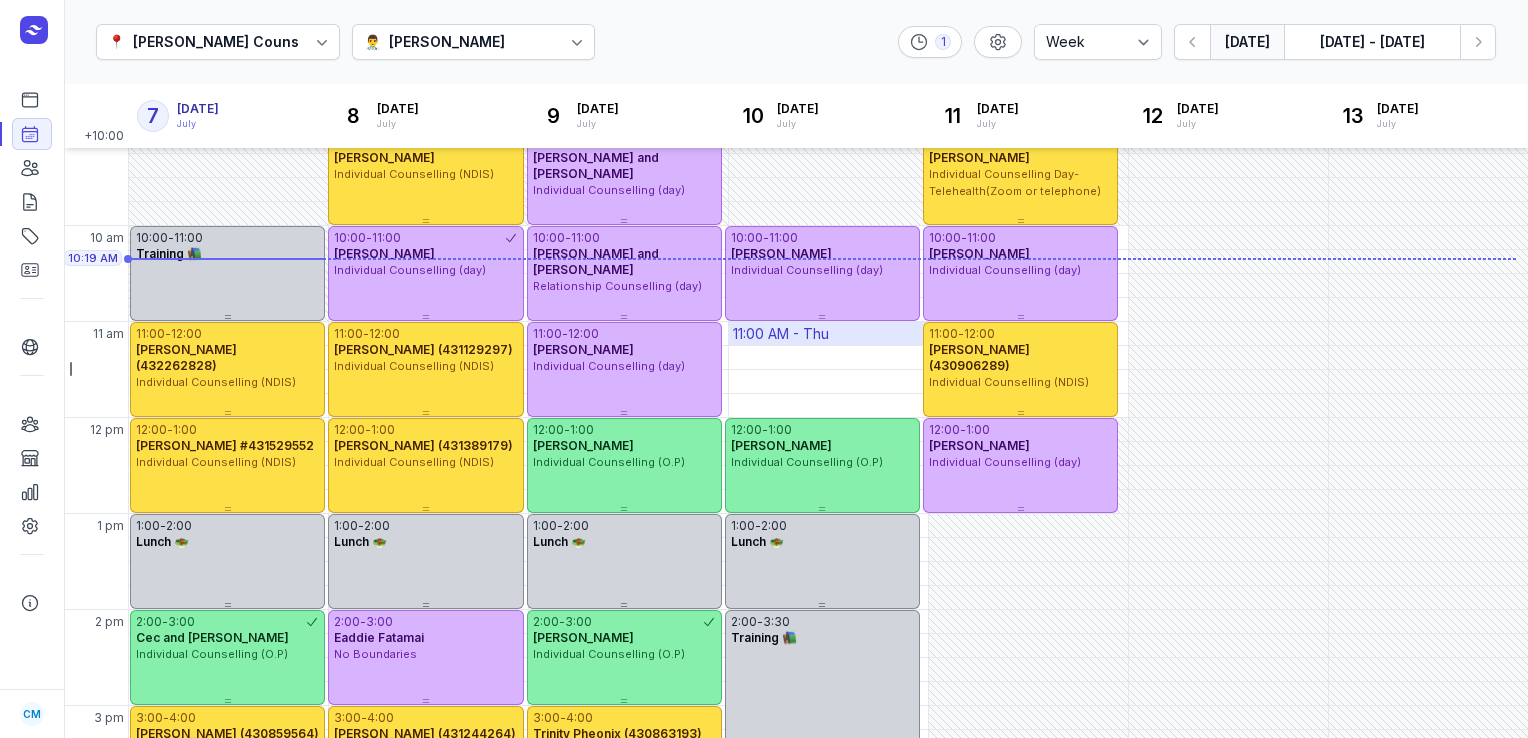 scroll, scrollTop: 115, scrollLeft: 0, axis: vertical 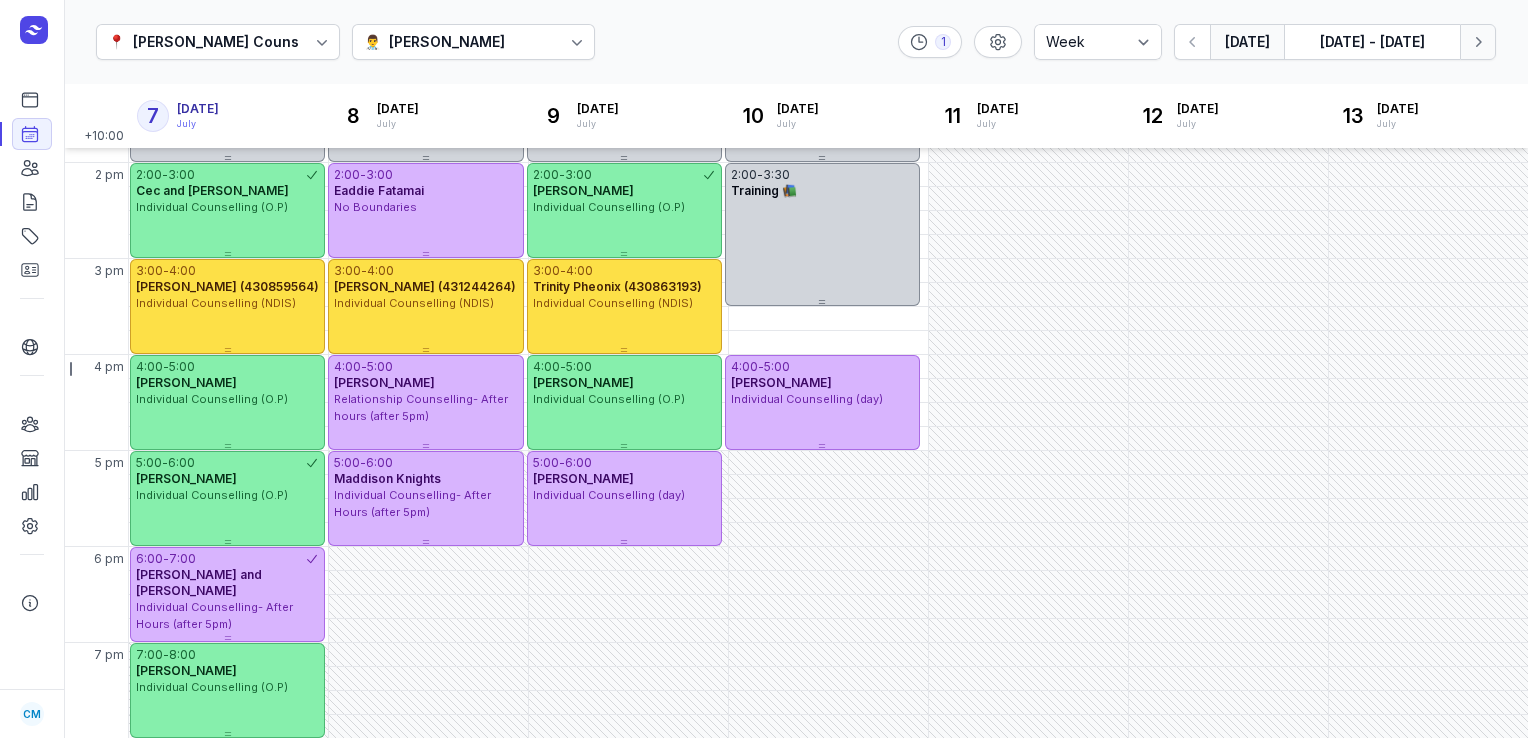 click on "Next week" 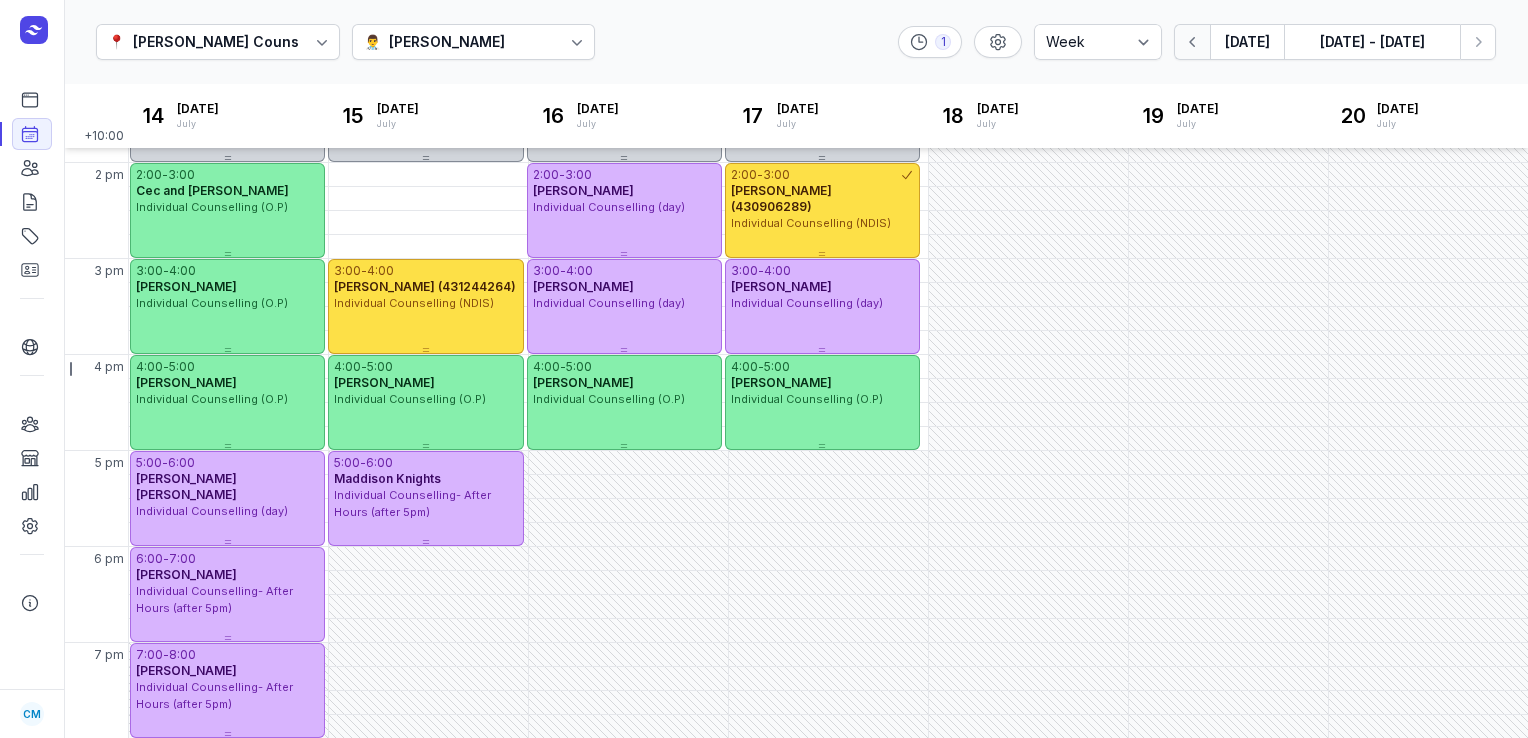 click 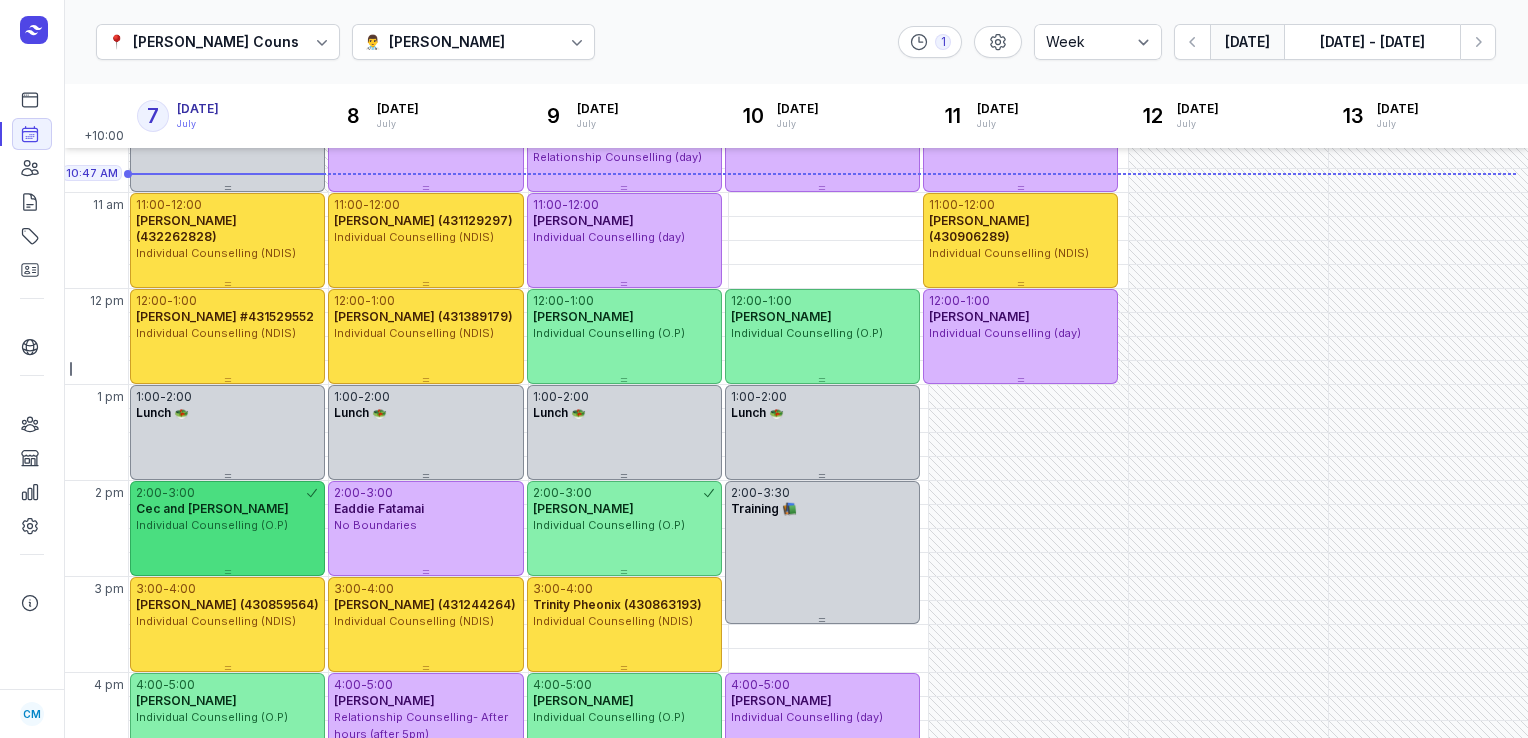 scroll, scrollTop: 242, scrollLeft: 0, axis: vertical 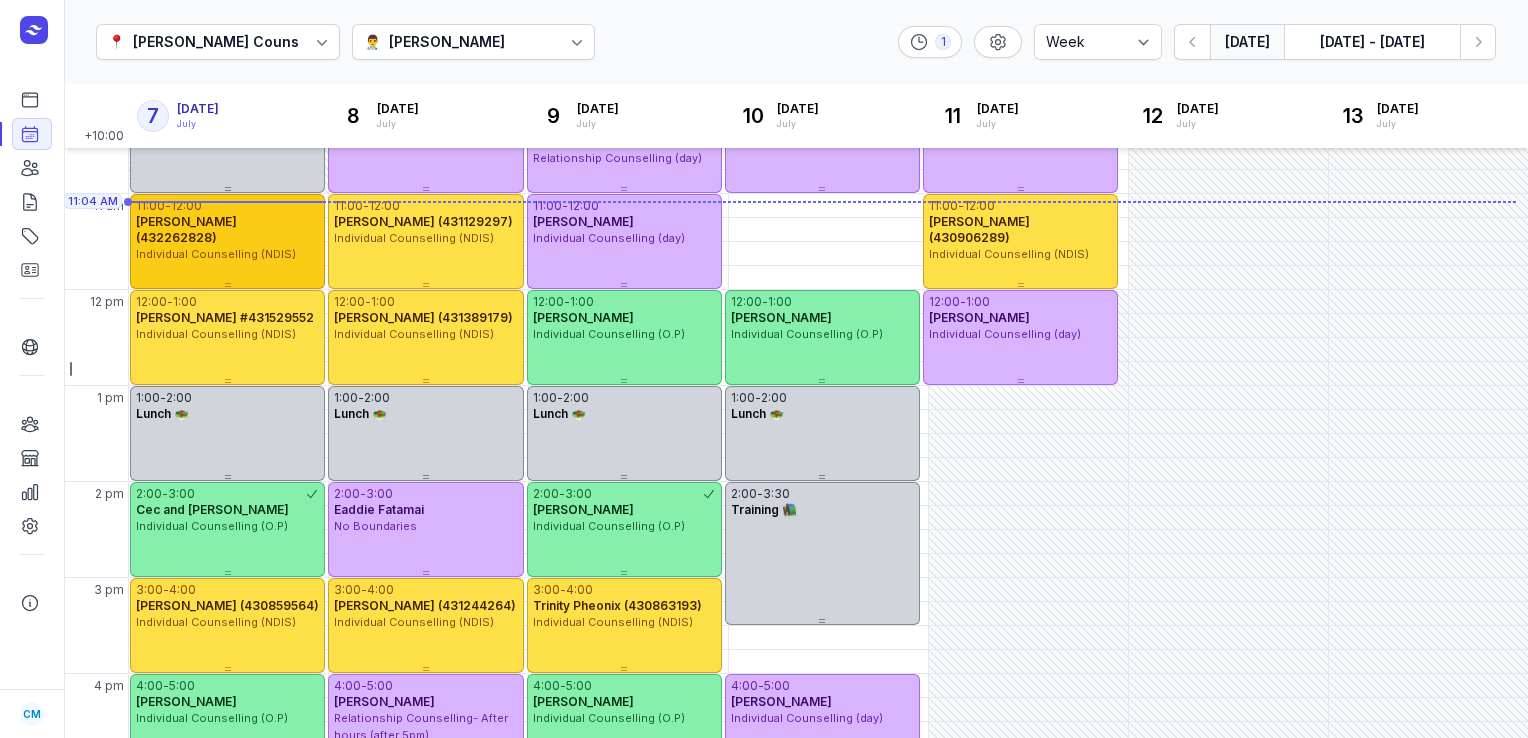 type 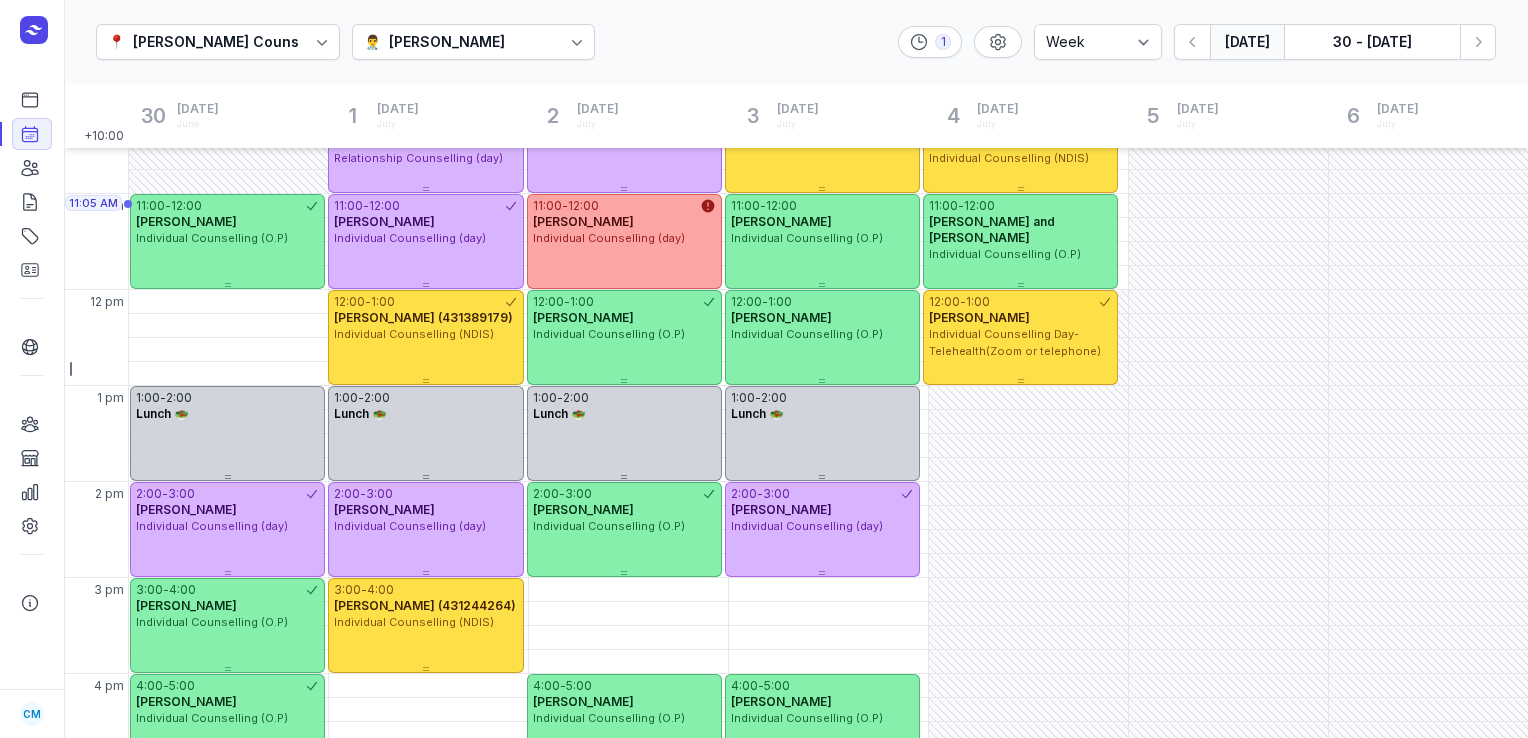 click on "[DATE]" at bounding box center [1247, 42] 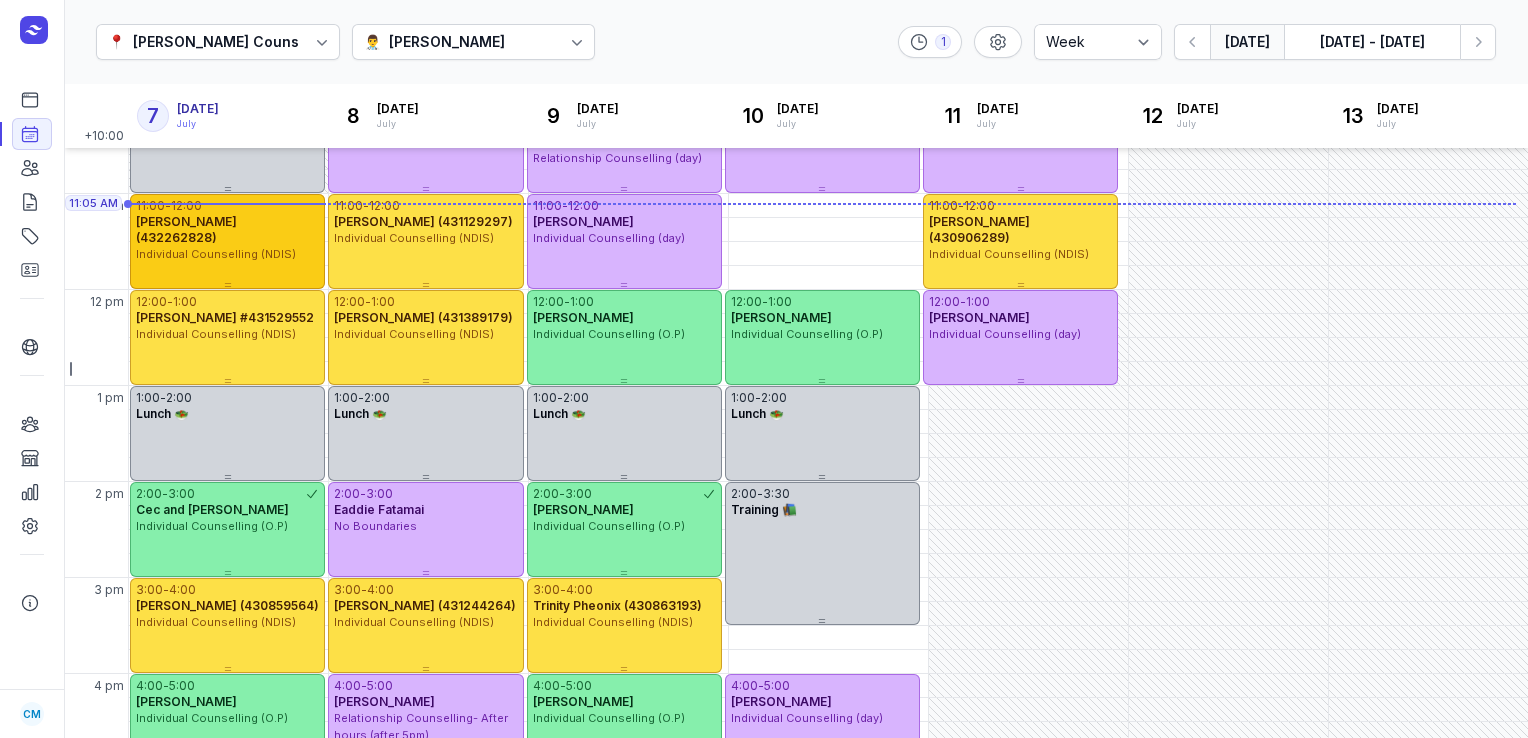 click on "11:00  -  12:00 [PERSON_NAME] (432262828) Individual Counselling (NDIS)" at bounding box center [227, 241] 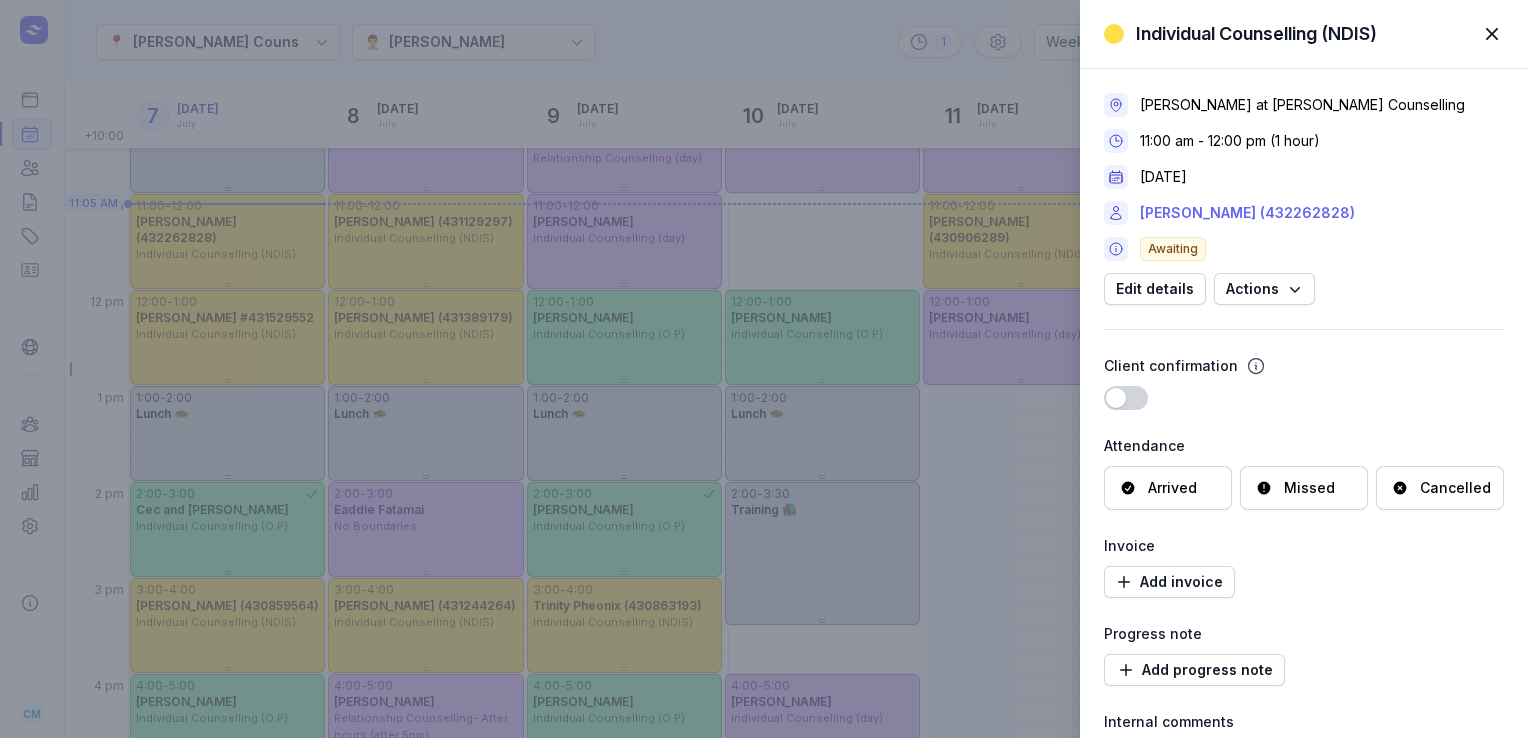 click on "[PERSON_NAME] (432262828)" at bounding box center (1247, 213) 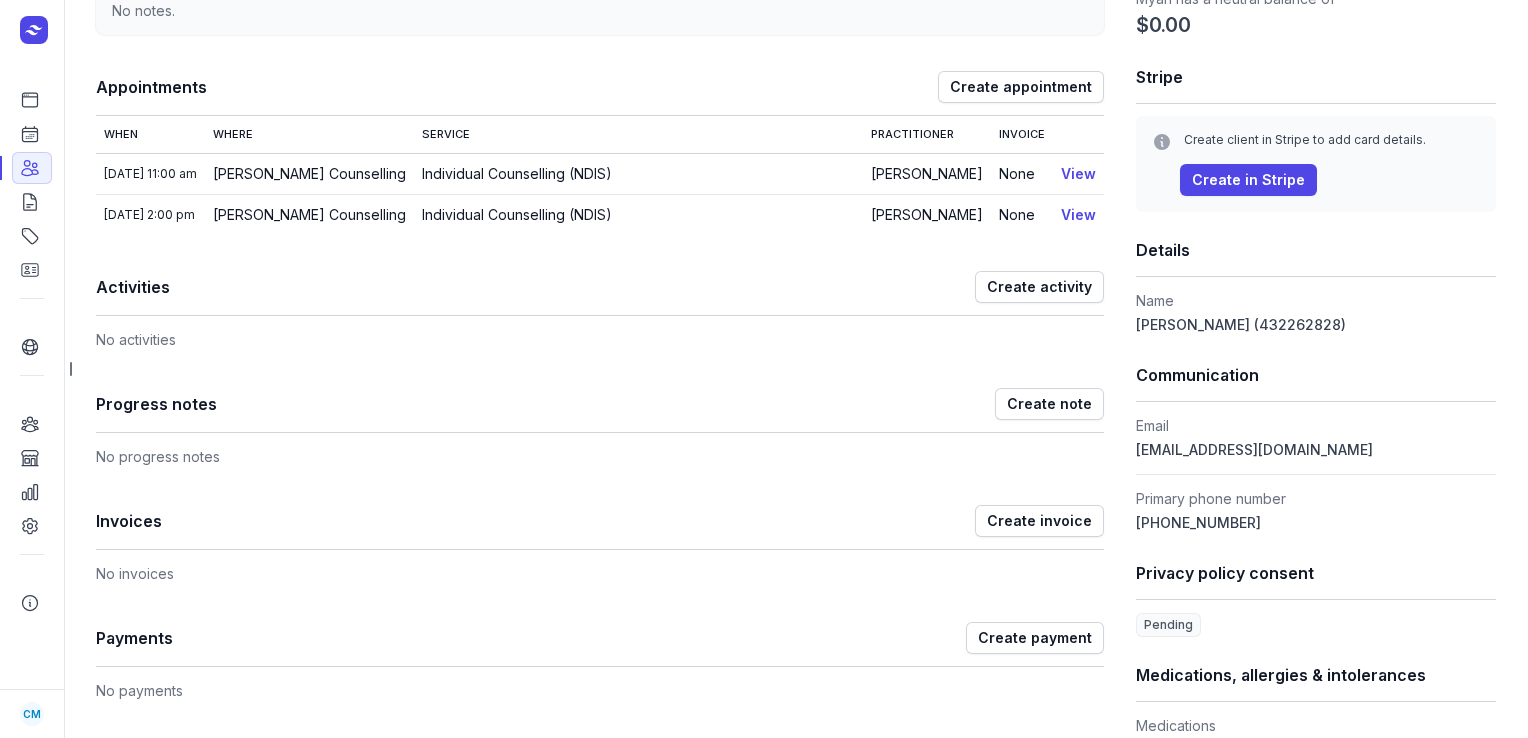 scroll, scrollTop: 226, scrollLeft: 0, axis: vertical 